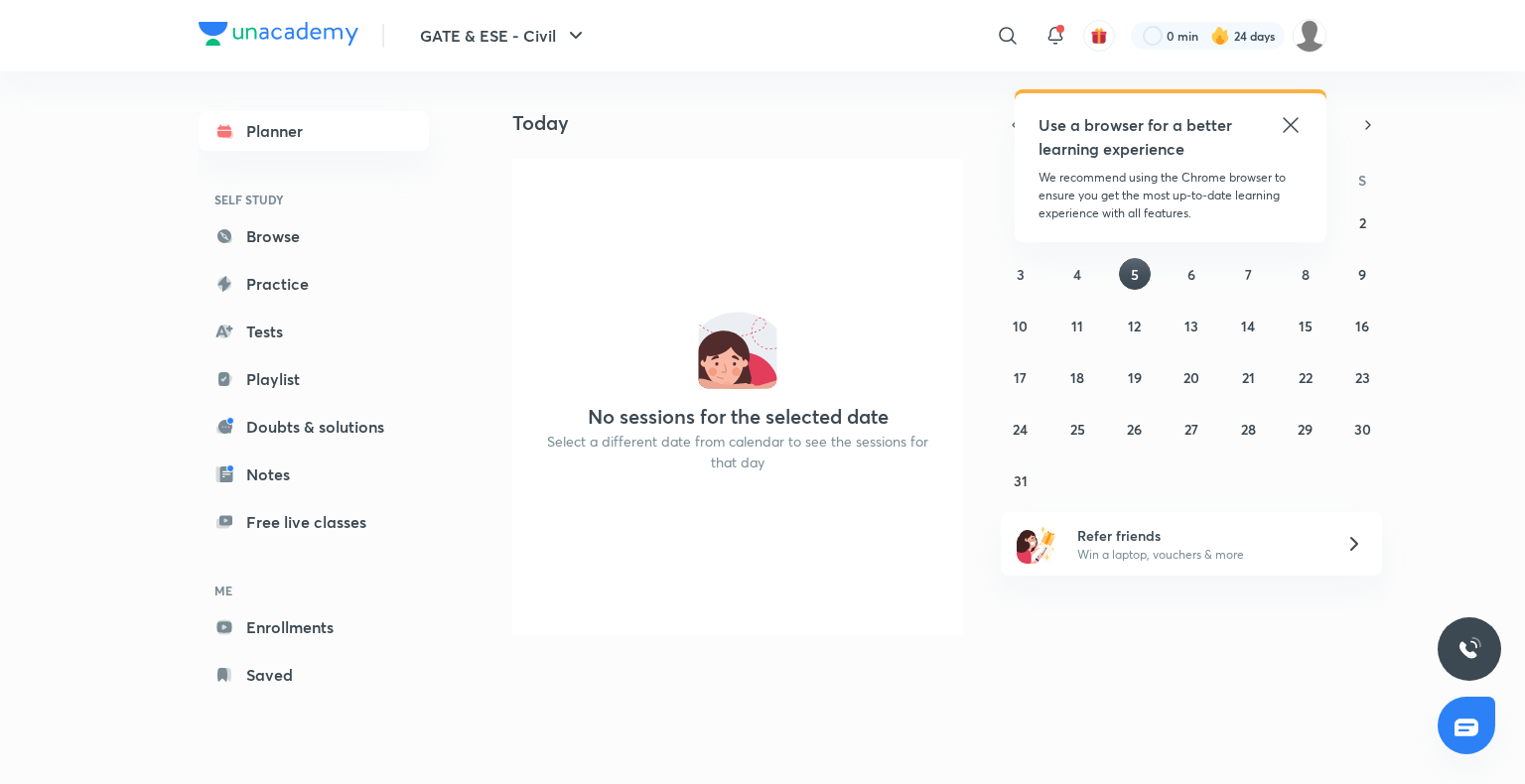 scroll, scrollTop: 0, scrollLeft: 0, axis: both 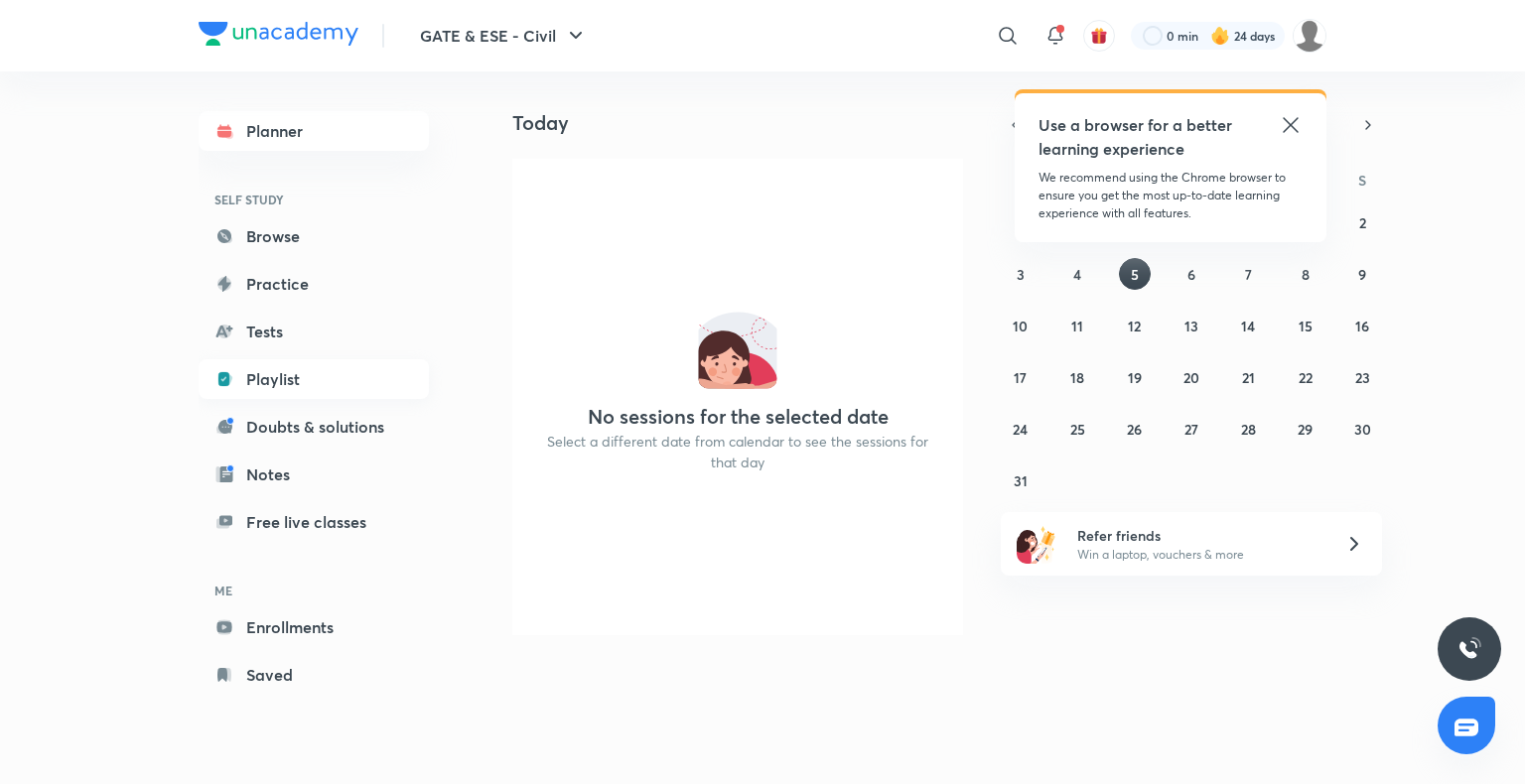 click on "Playlist" at bounding box center (314, 379) 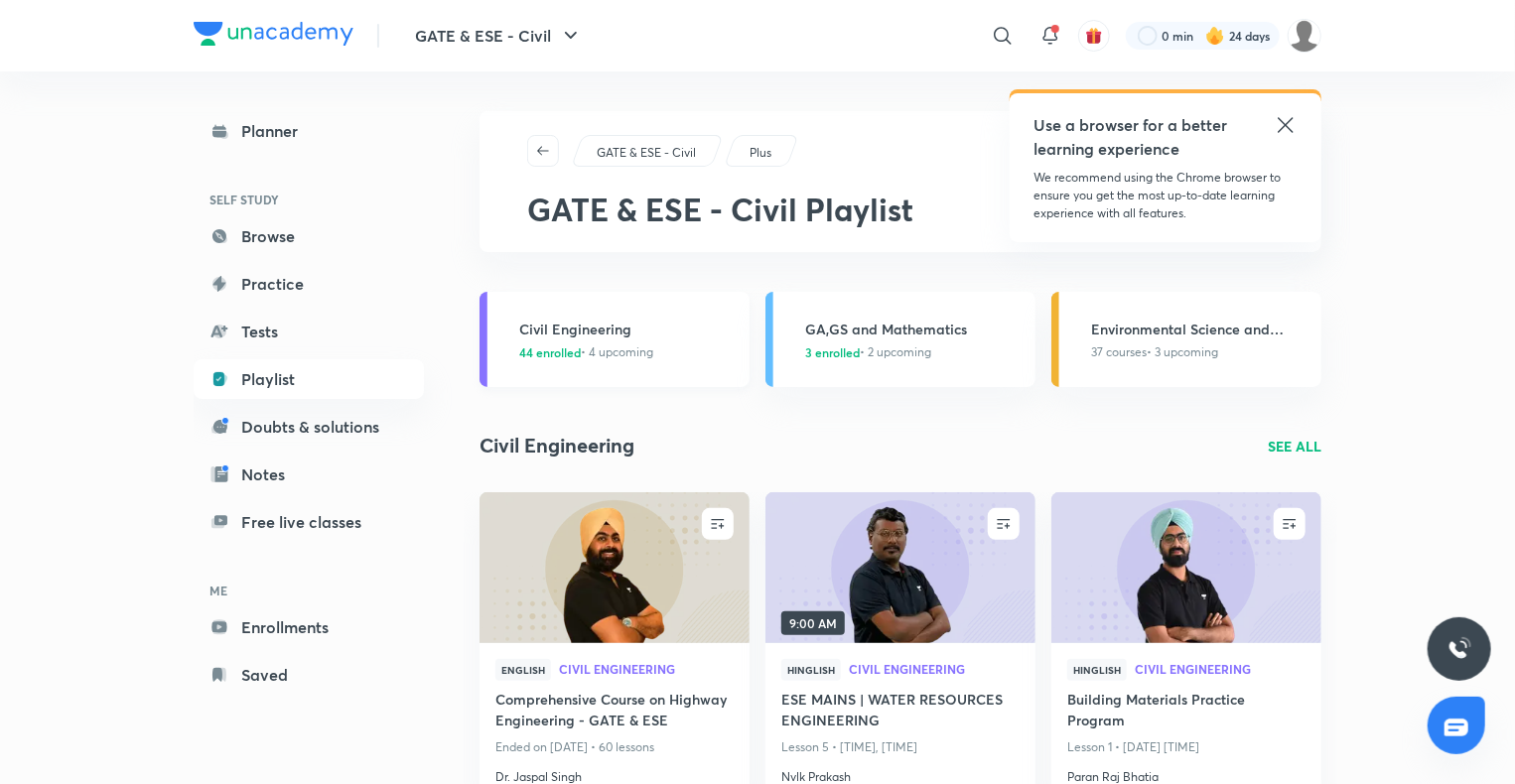 click on "Civil Engineering" at bounding box center (628, 328) 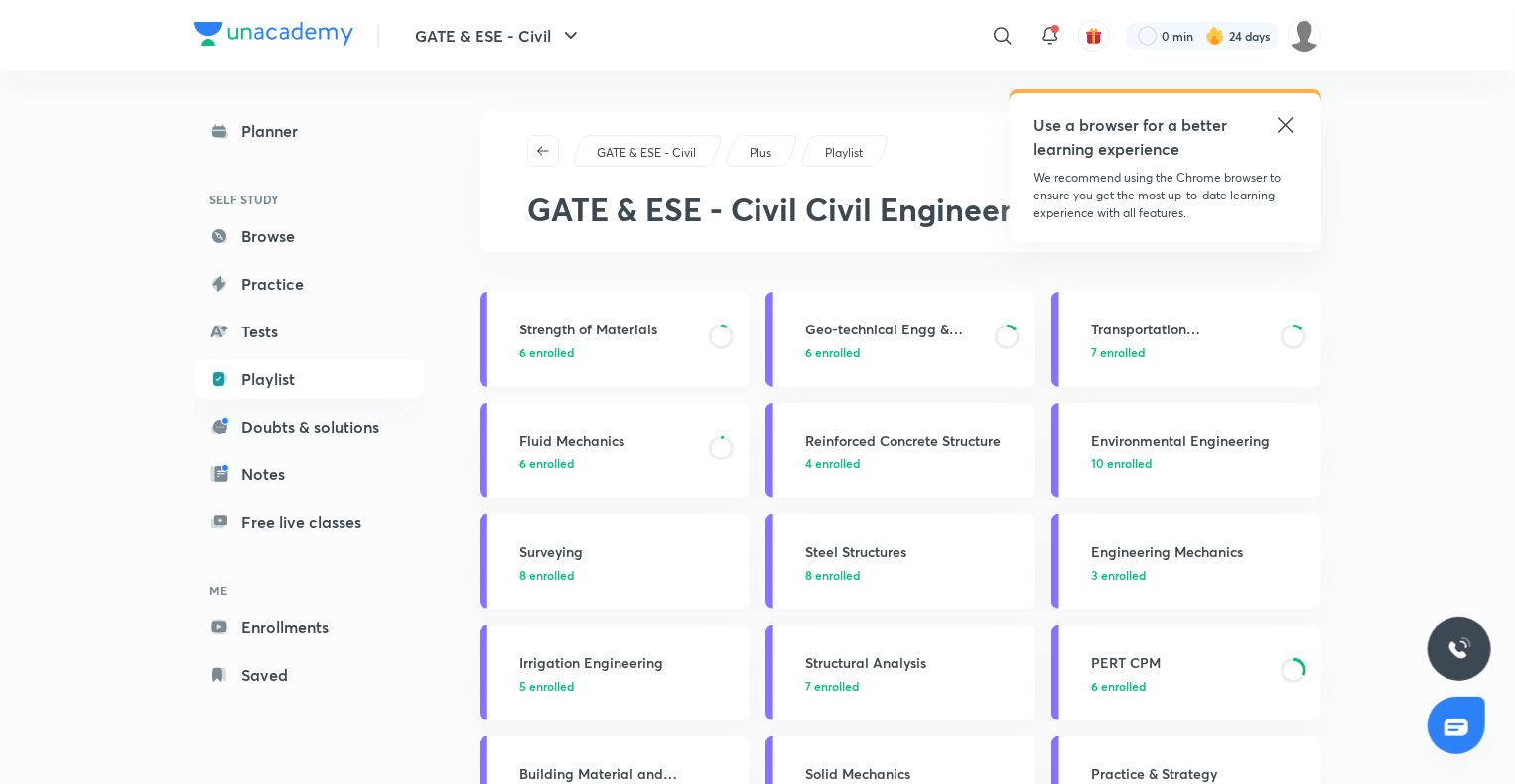 click on "Strength of Materials" at bounding box center (608, 328) 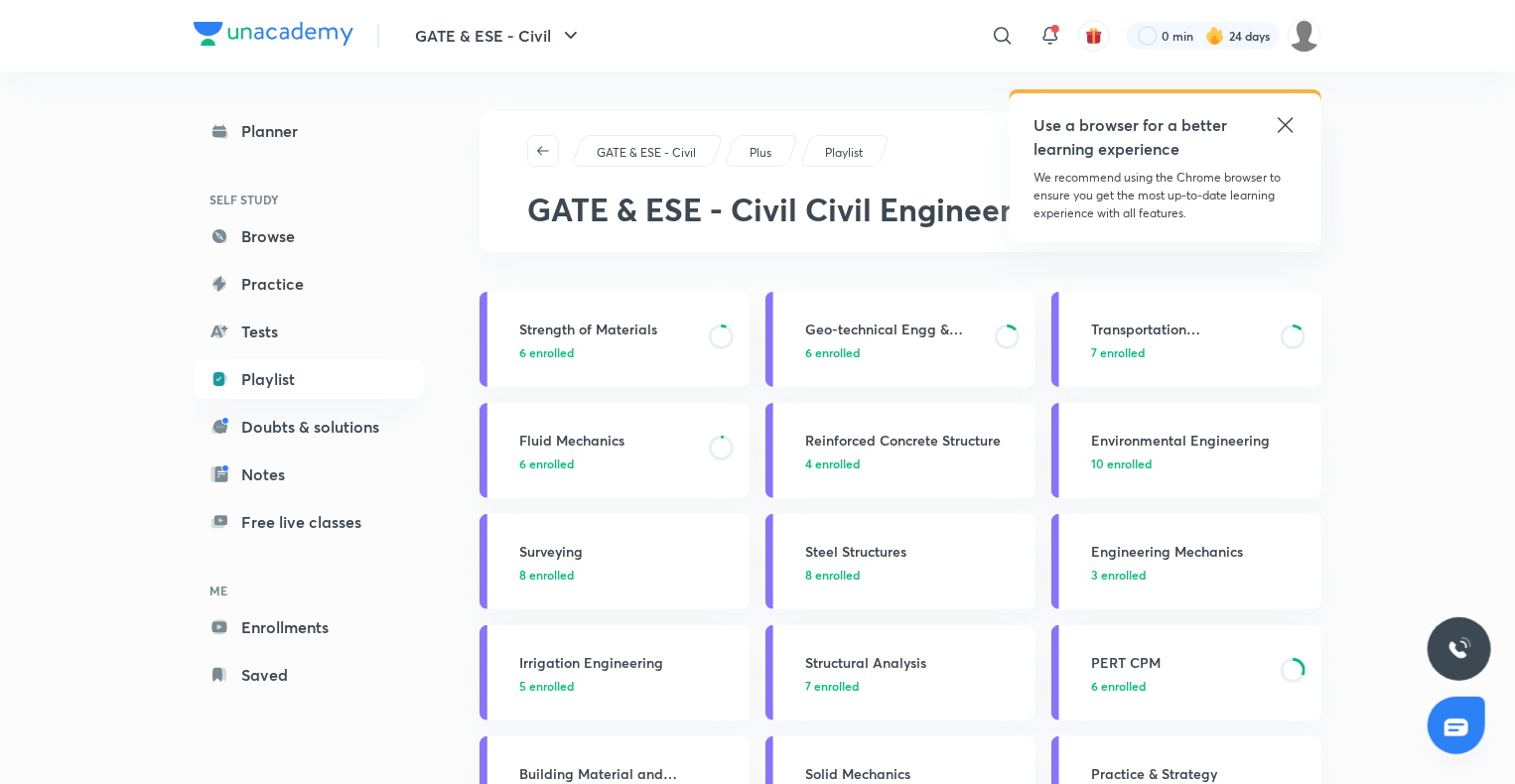 click 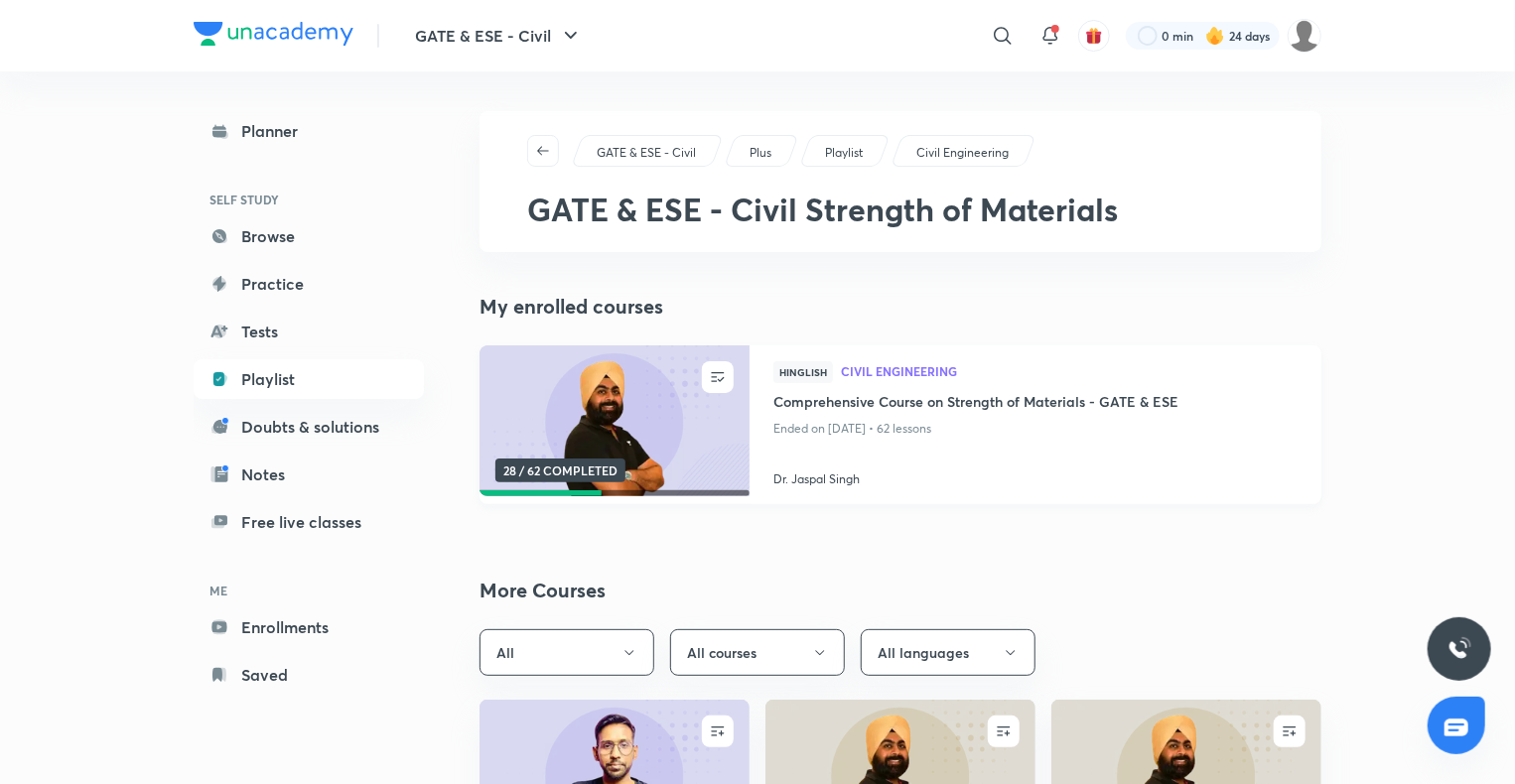 click at bounding box center (614, 421) 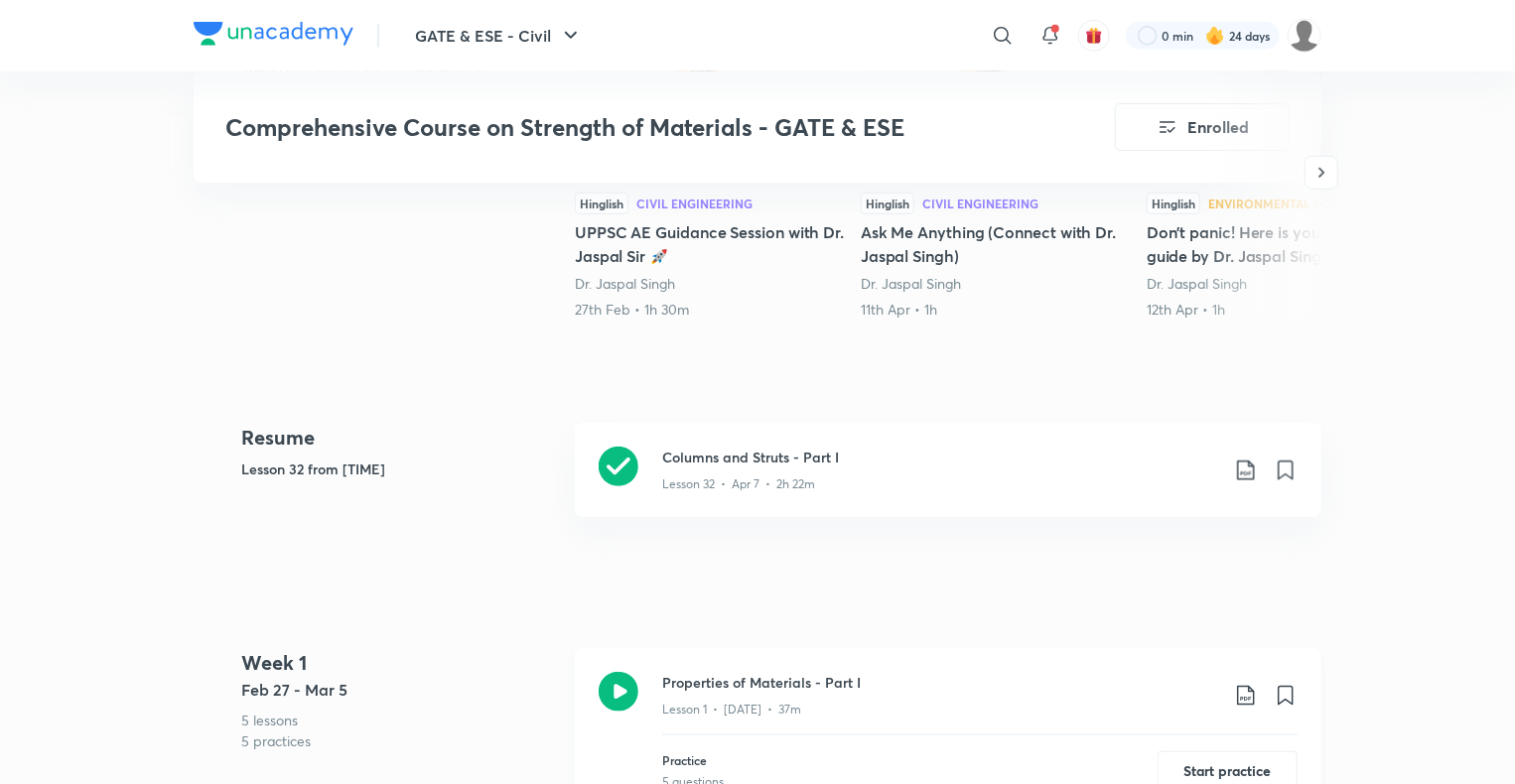 scroll, scrollTop: 834, scrollLeft: 0, axis: vertical 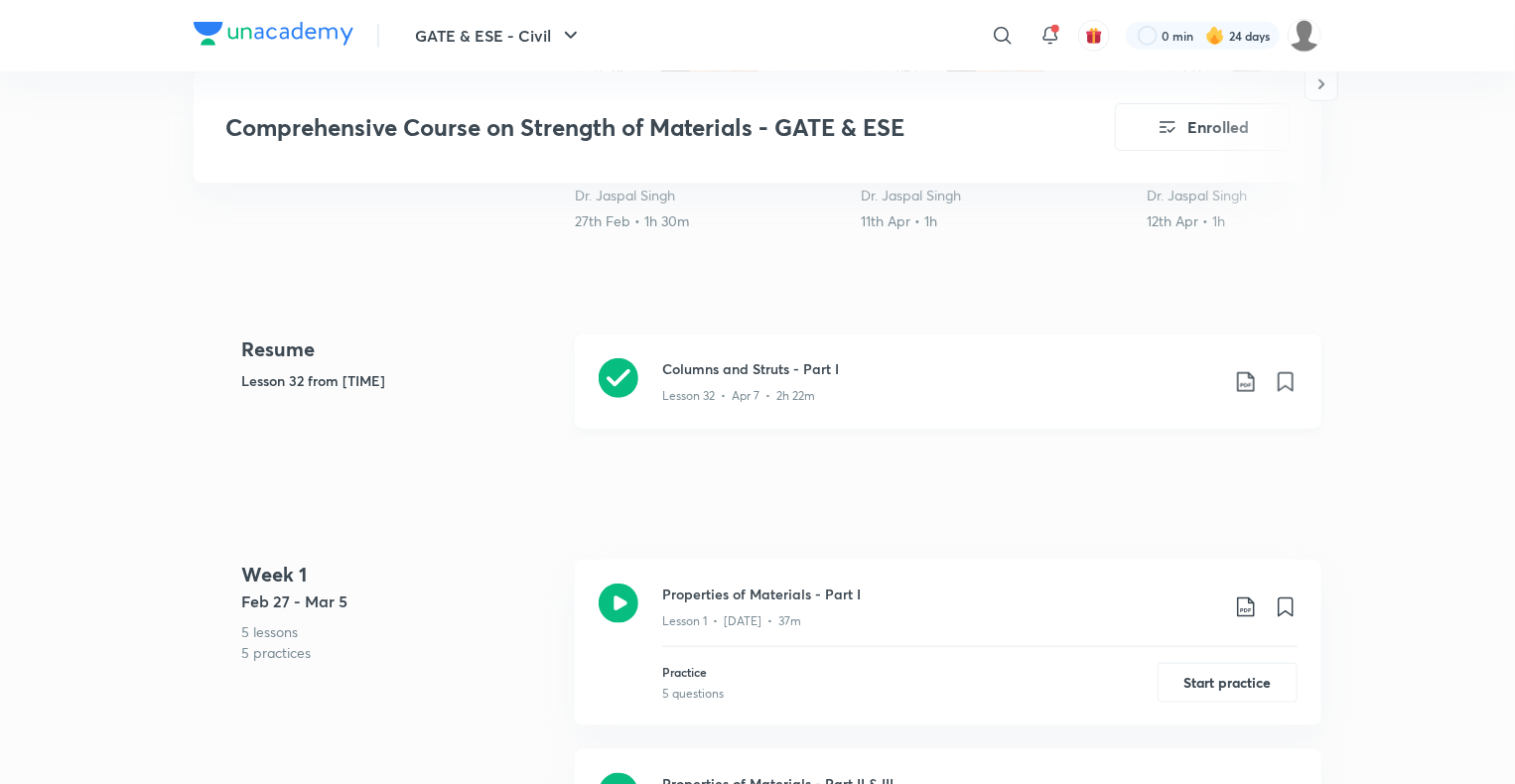 click 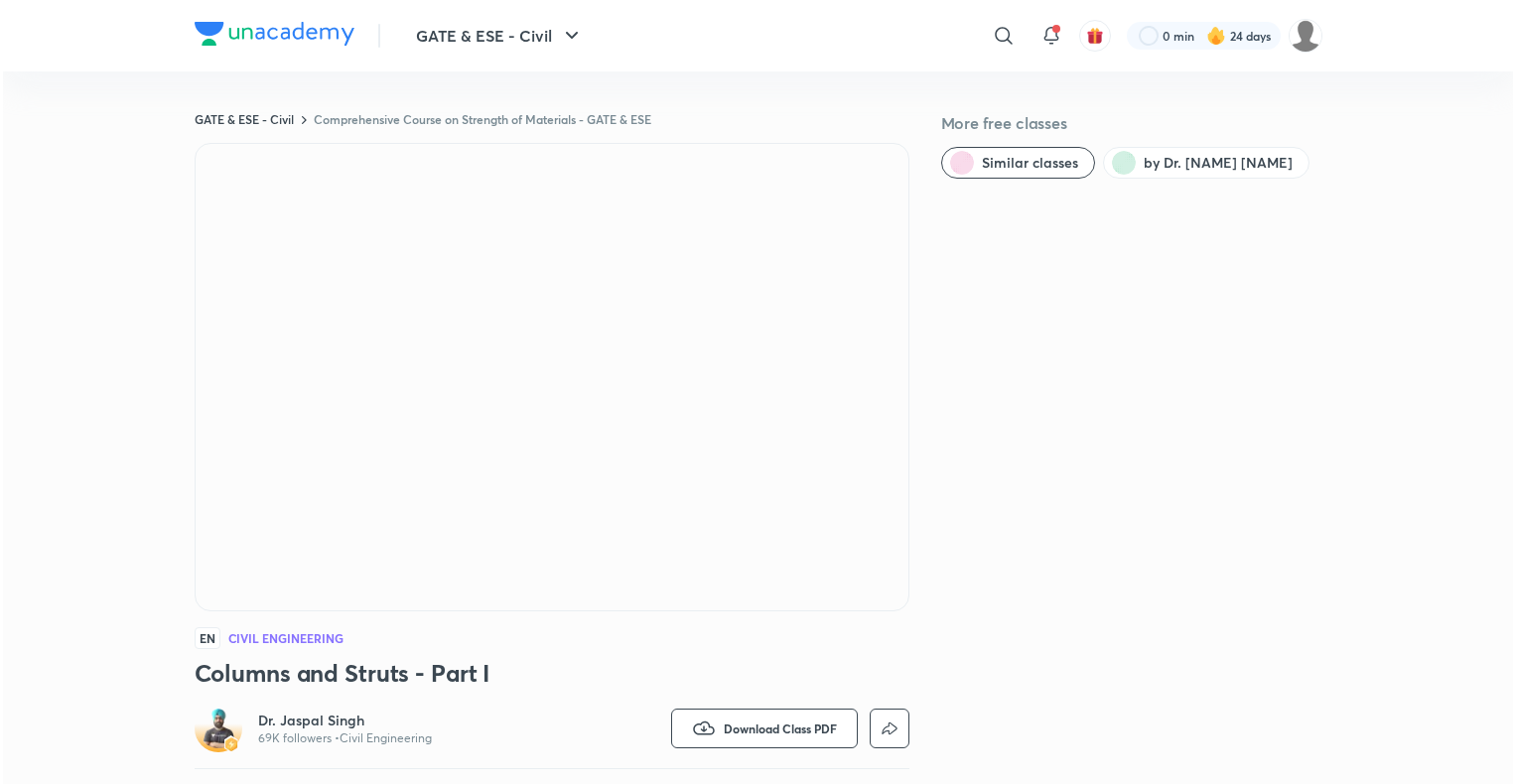 scroll, scrollTop: 0, scrollLeft: 0, axis: both 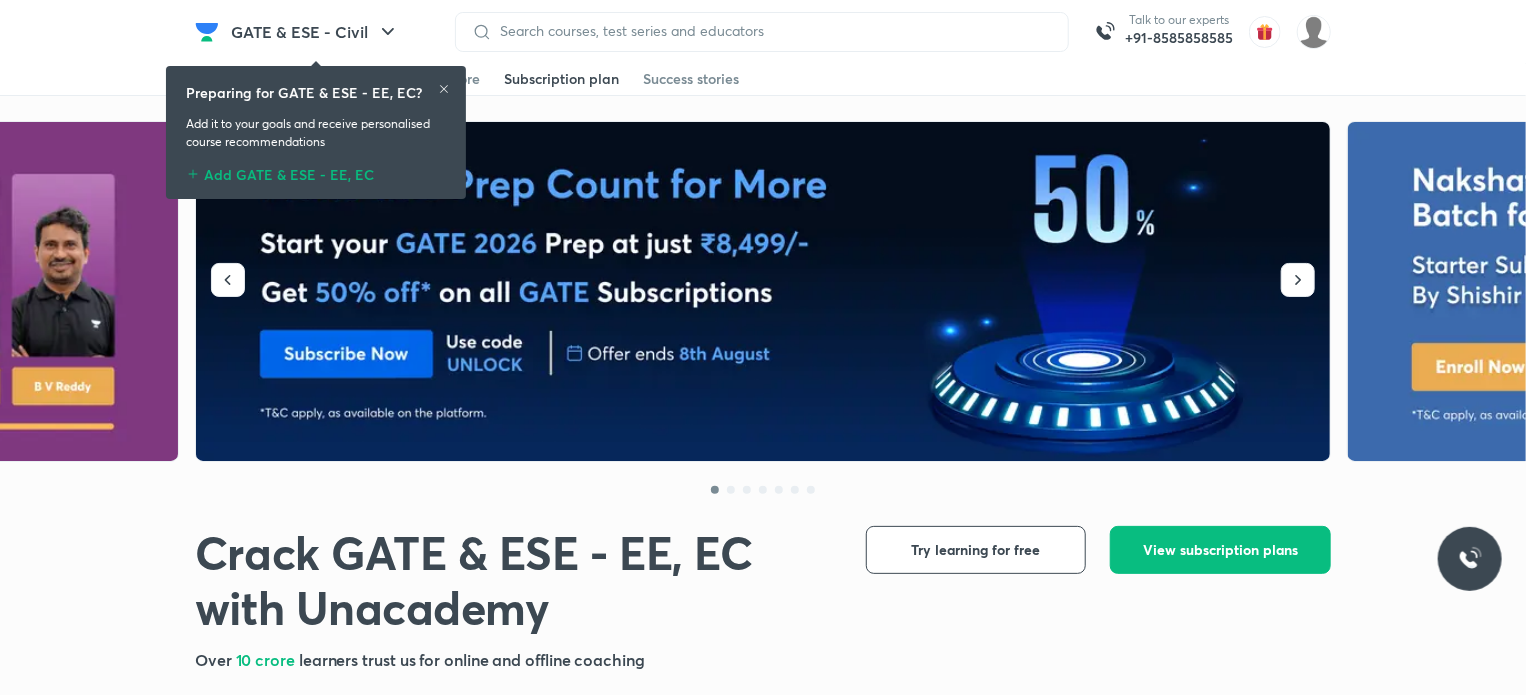 click on "Subscription plan" at bounding box center [561, 79] 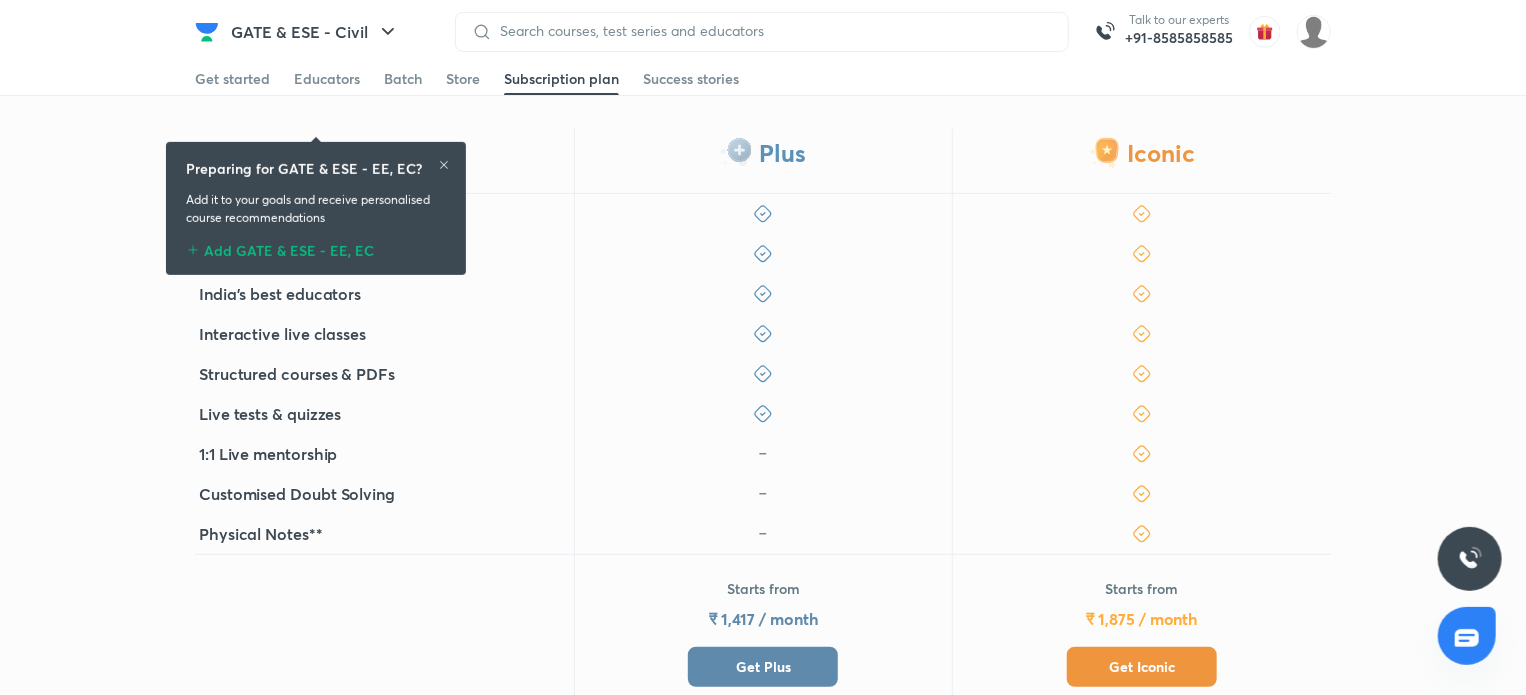 scroll, scrollTop: 520, scrollLeft: 0, axis: vertical 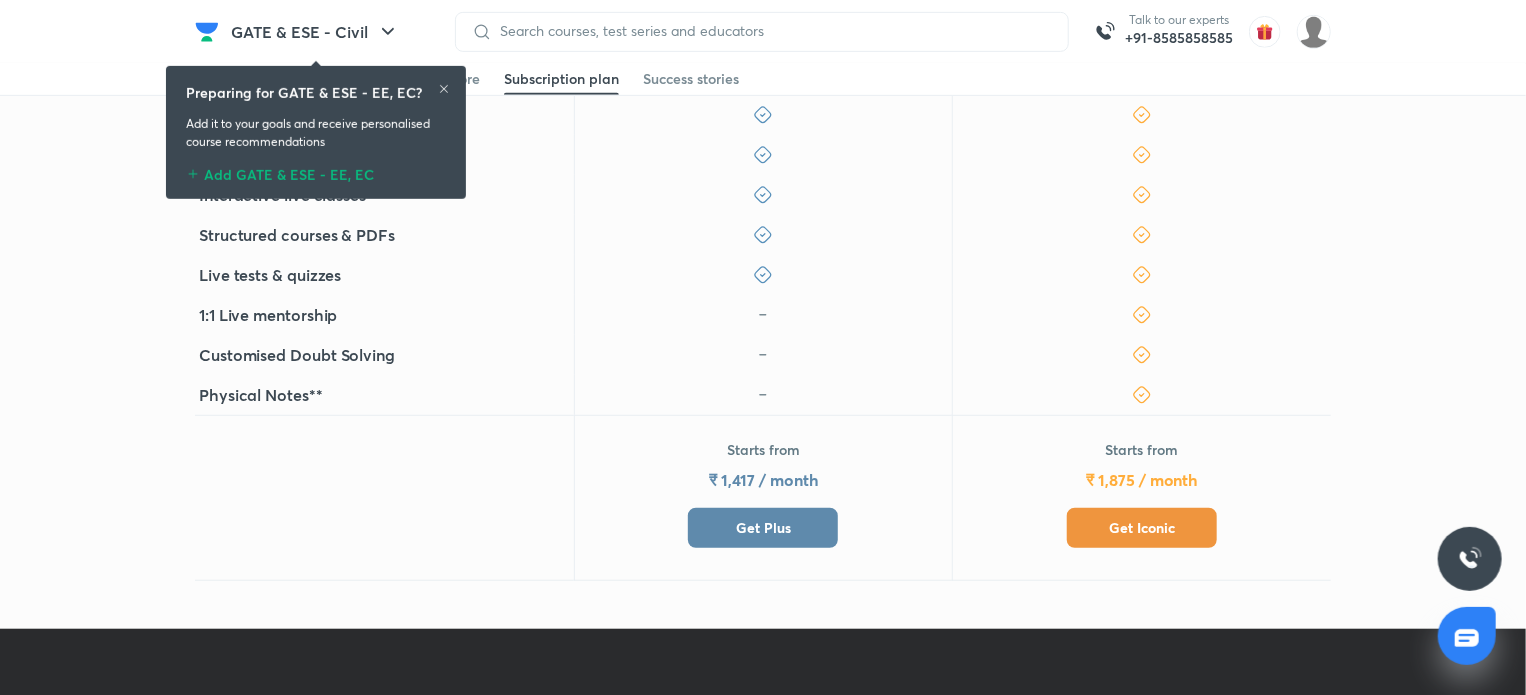 click on "Get Iconic" at bounding box center (1142, 528) 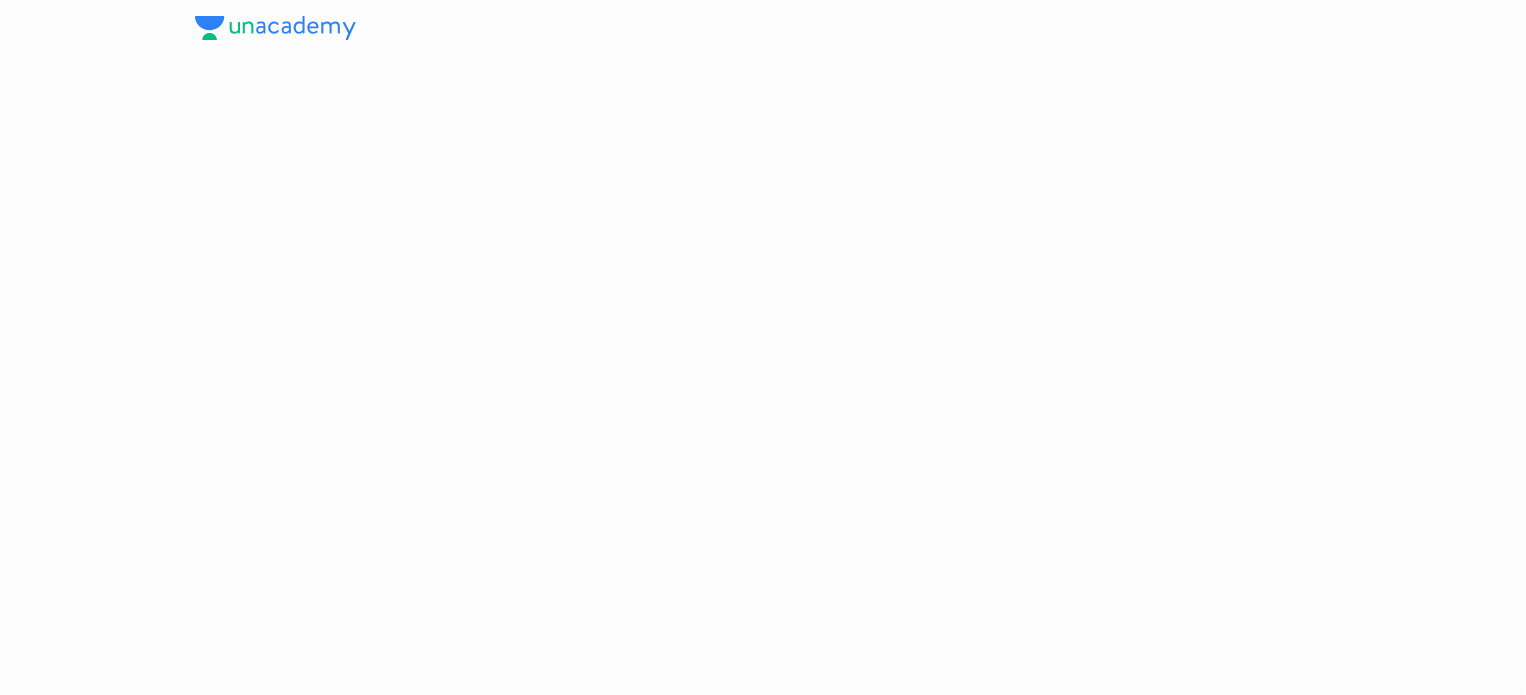 scroll, scrollTop: 0, scrollLeft: 0, axis: both 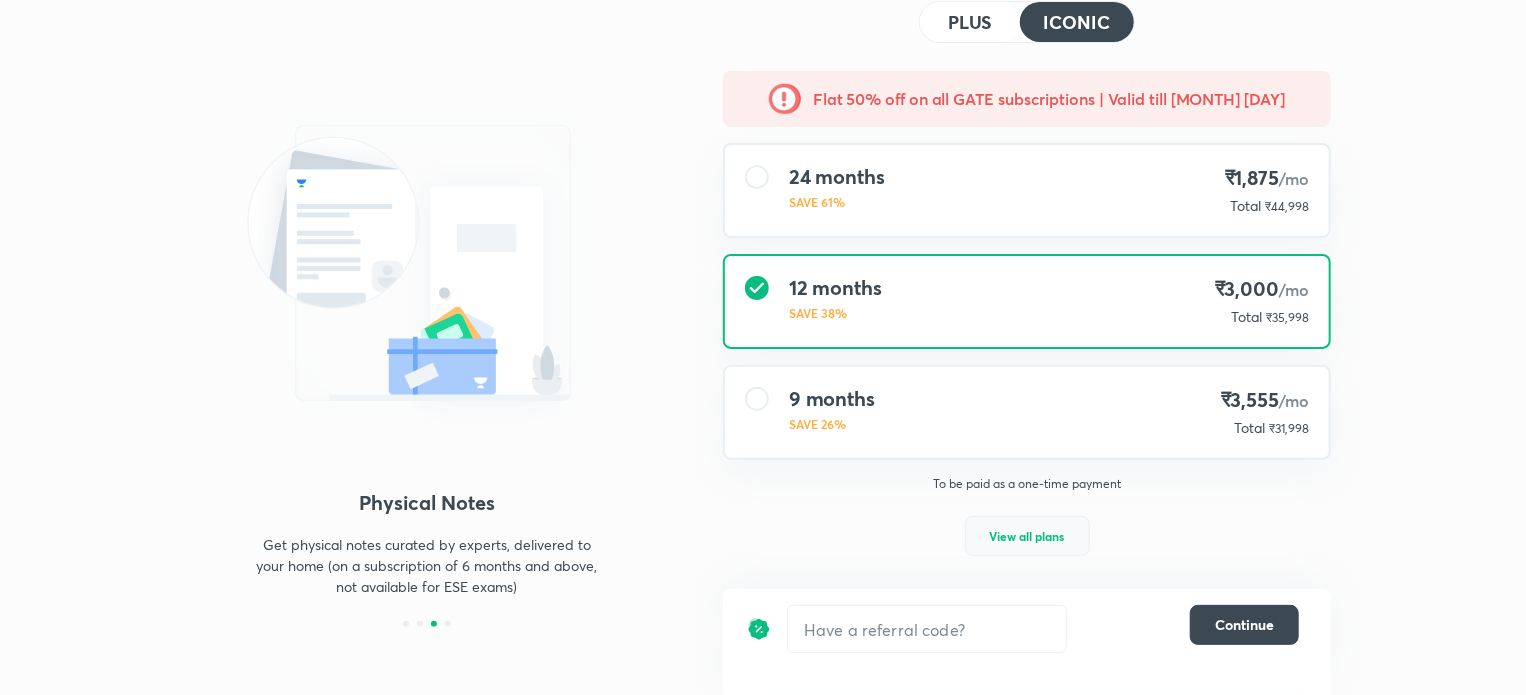 click on "View all plans" at bounding box center (1027, 536) 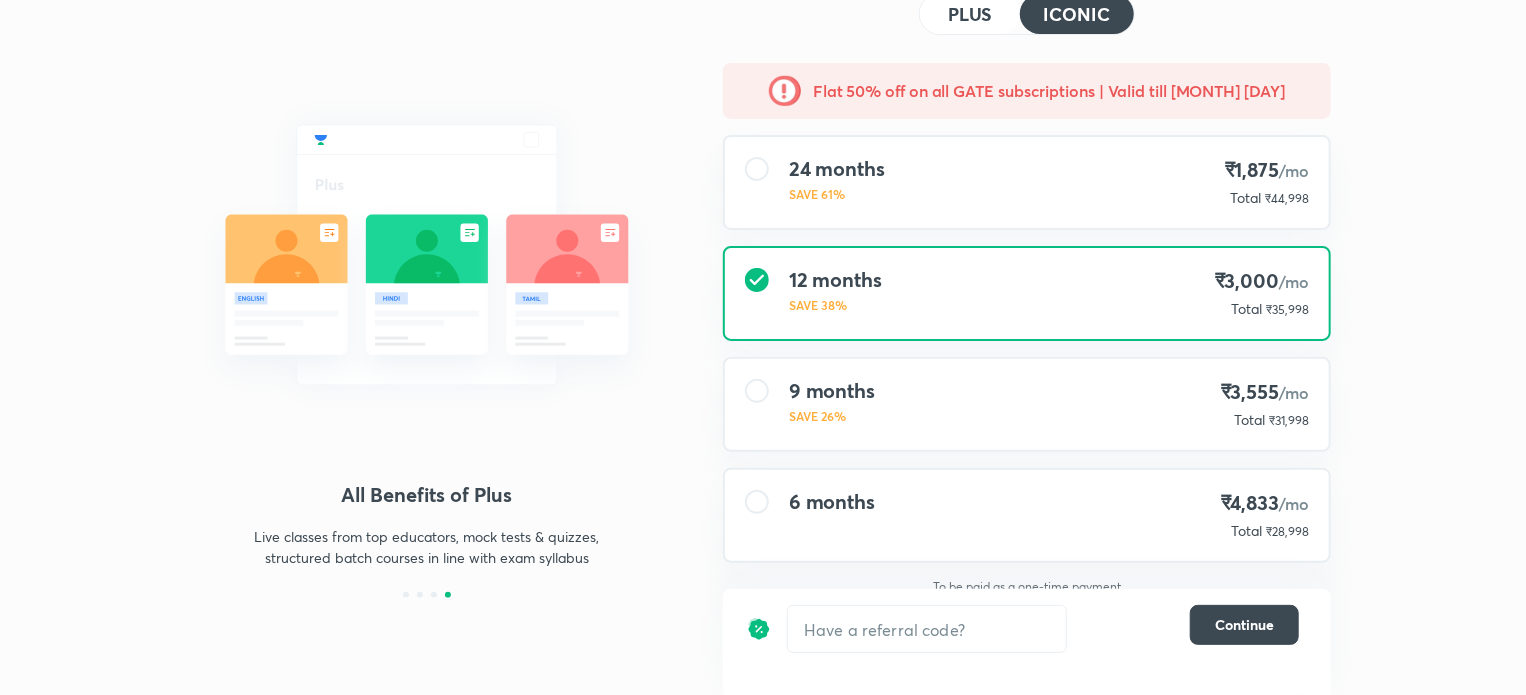 scroll, scrollTop: 133, scrollLeft: 0, axis: vertical 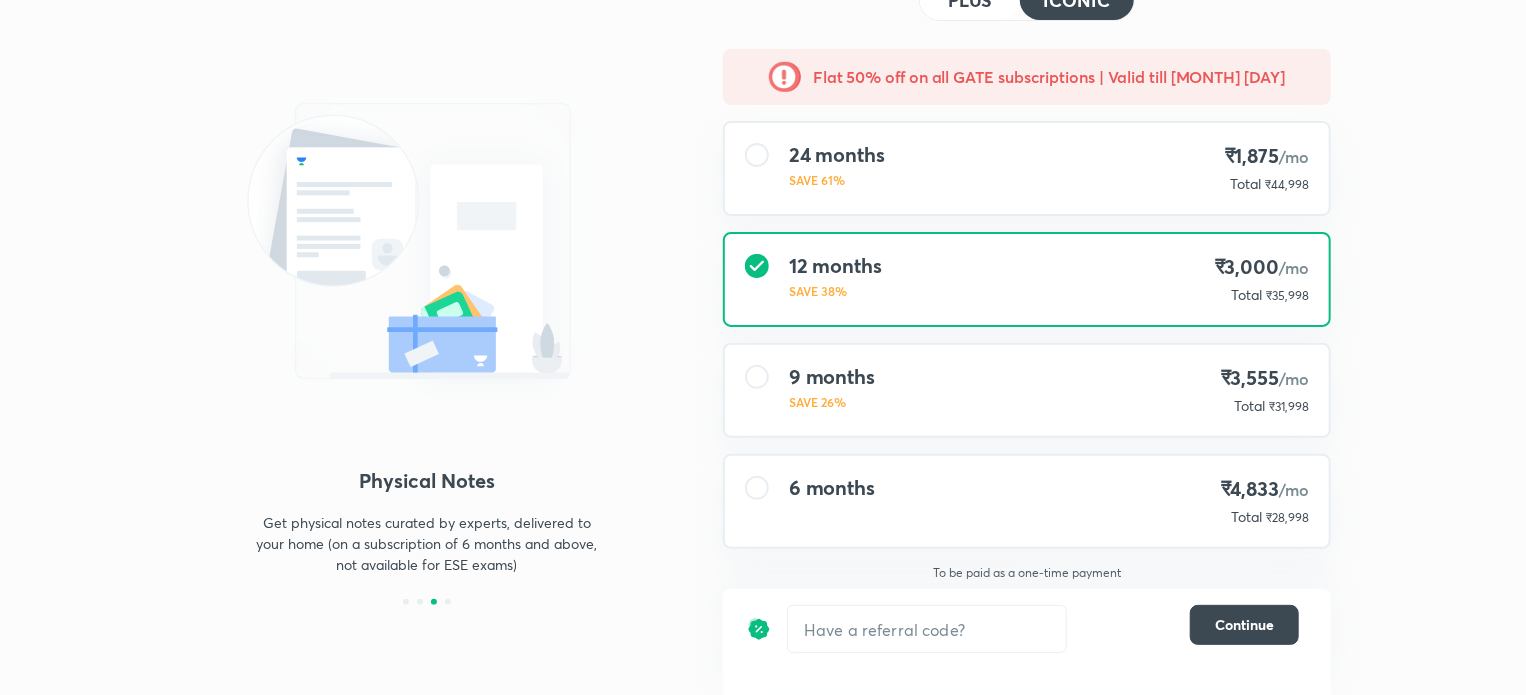 click at bounding box center (757, 155) 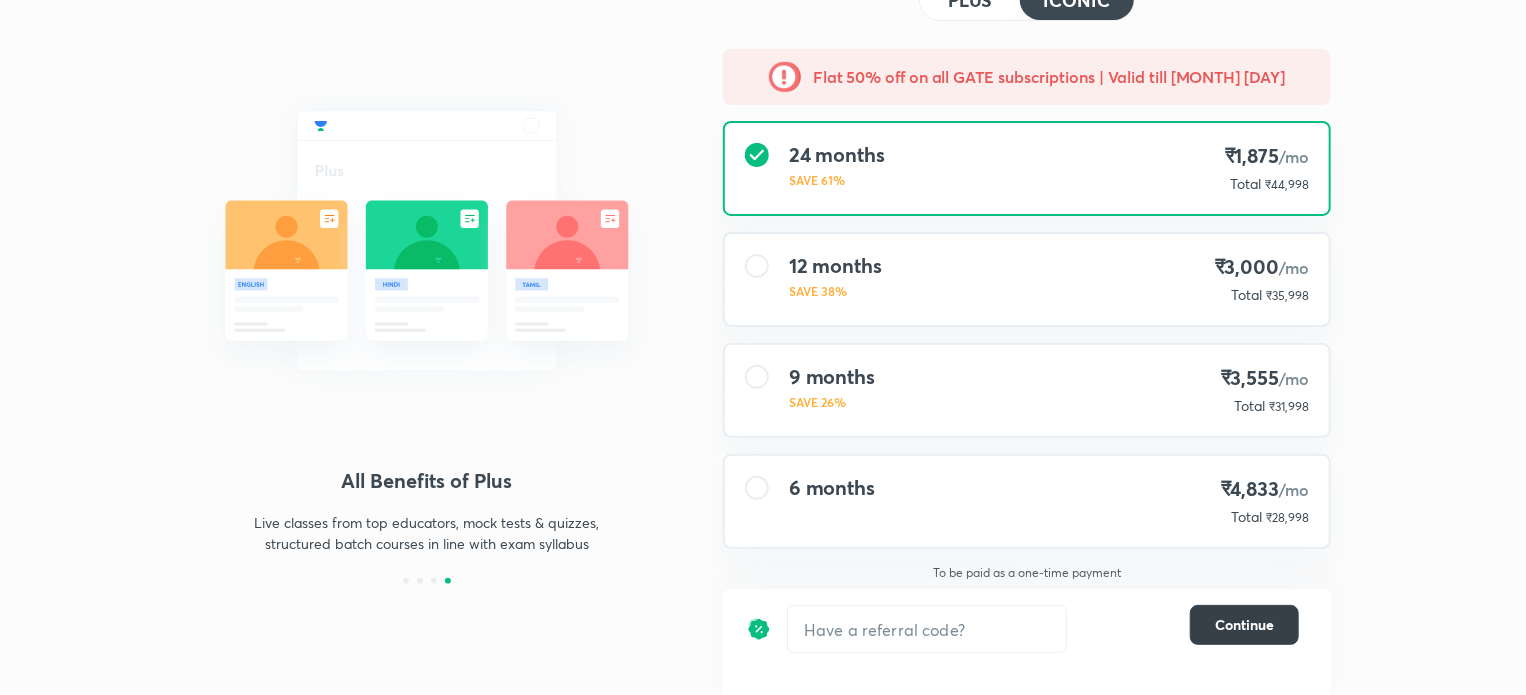 click on "Continue" at bounding box center [1244, 625] 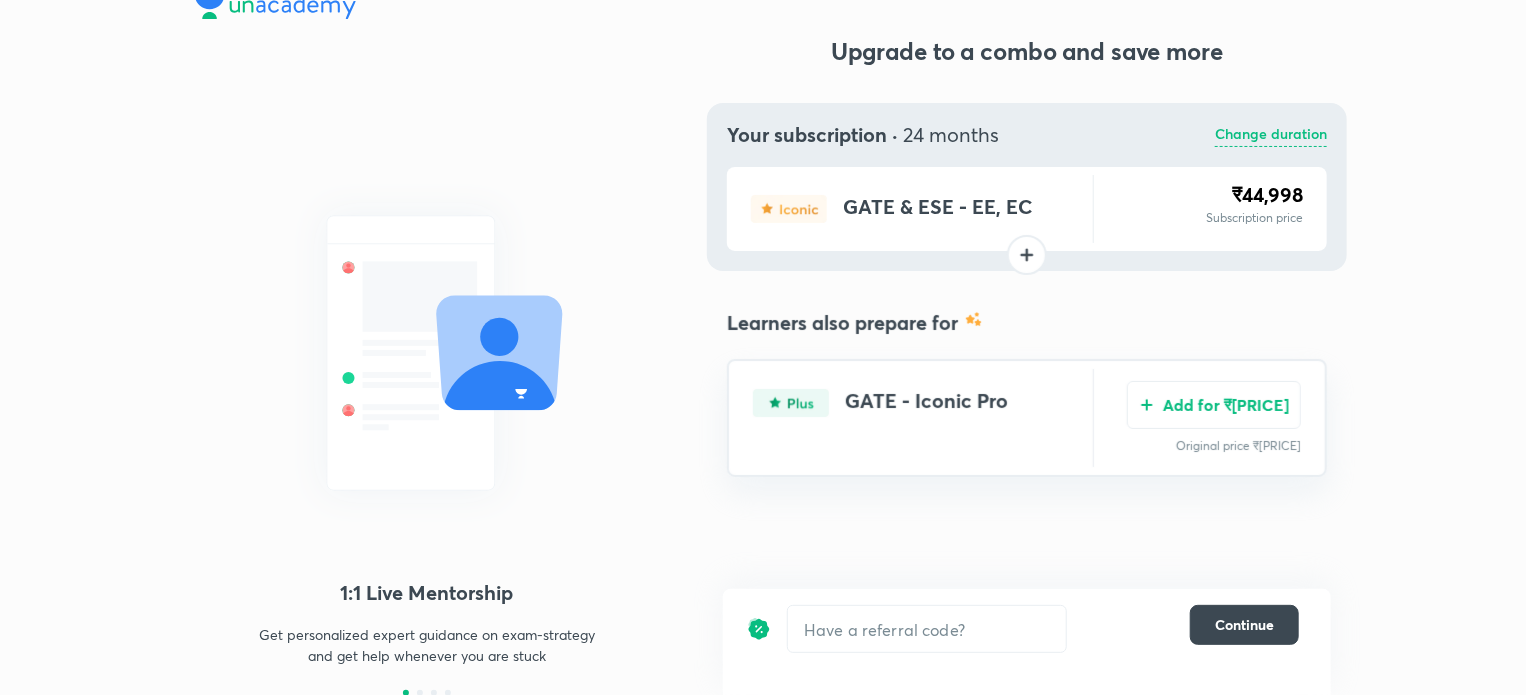 click on "GATE - Iconic Pro" at bounding box center (926, 403) 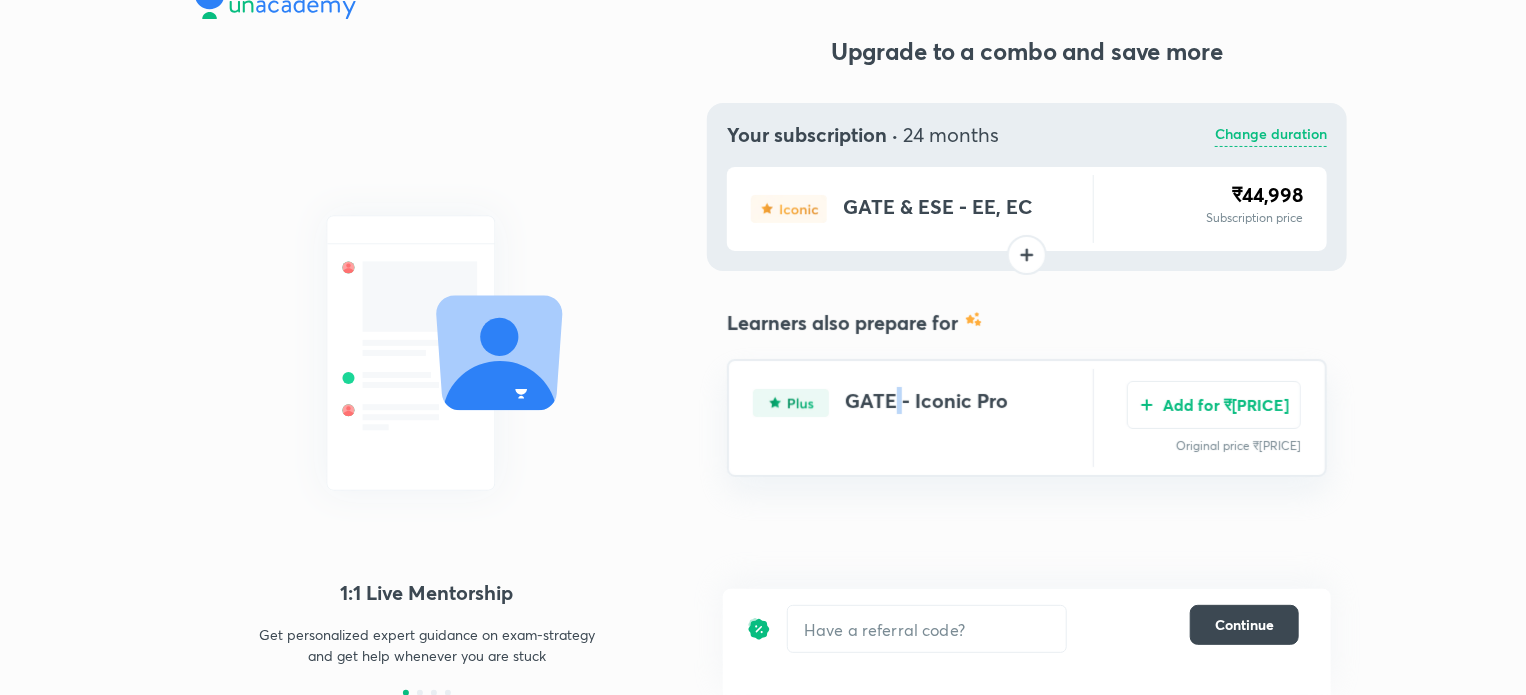 click on "GATE - Iconic Pro" at bounding box center (926, 403) 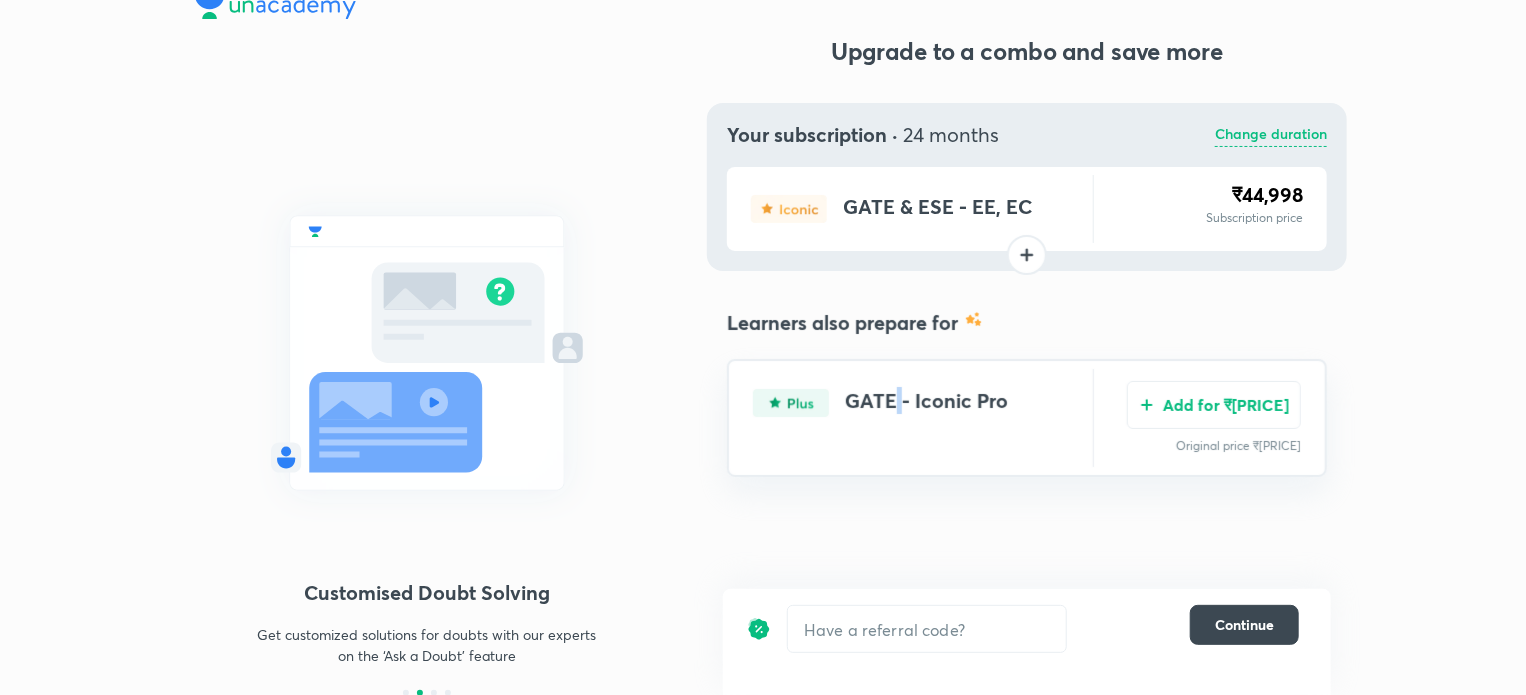 click on "GATE - Iconic Pro" at bounding box center (926, 403) 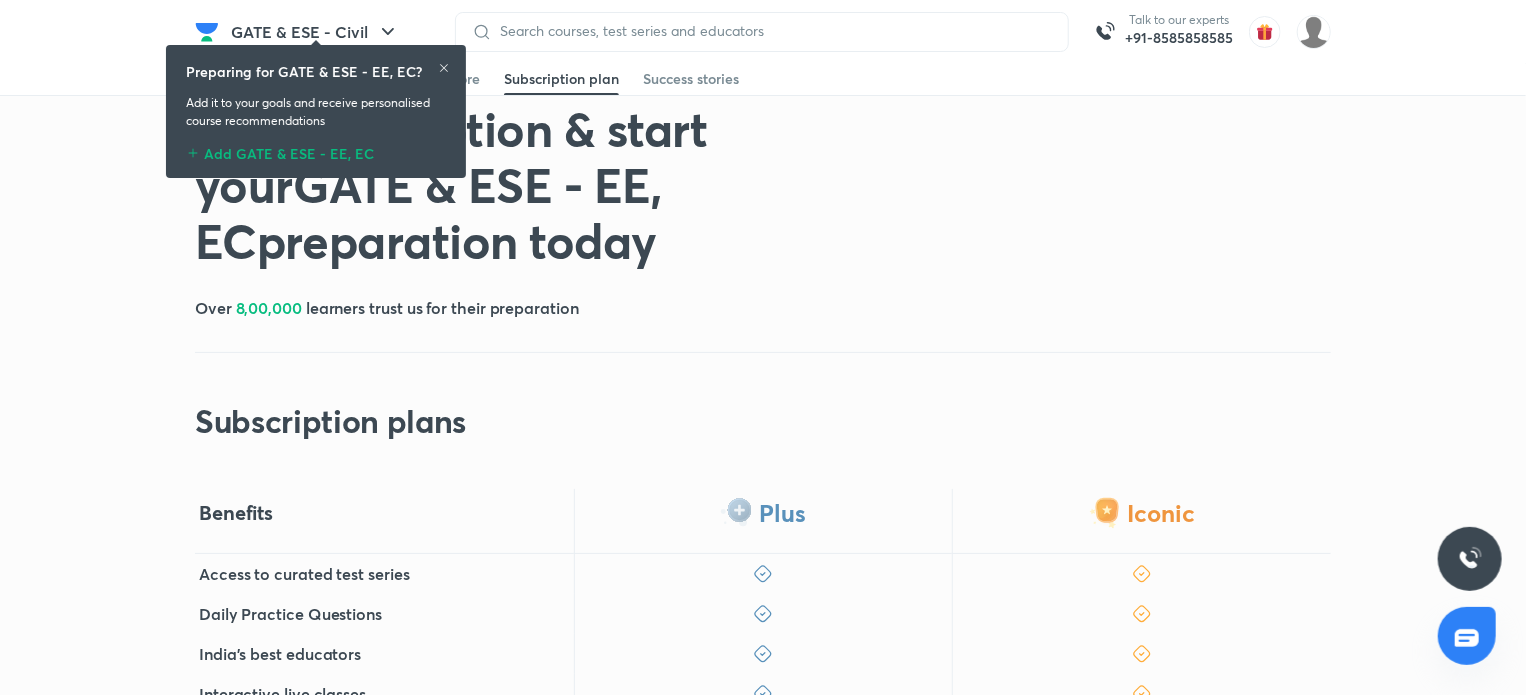 scroll, scrollTop: 0, scrollLeft: 0, axis: both 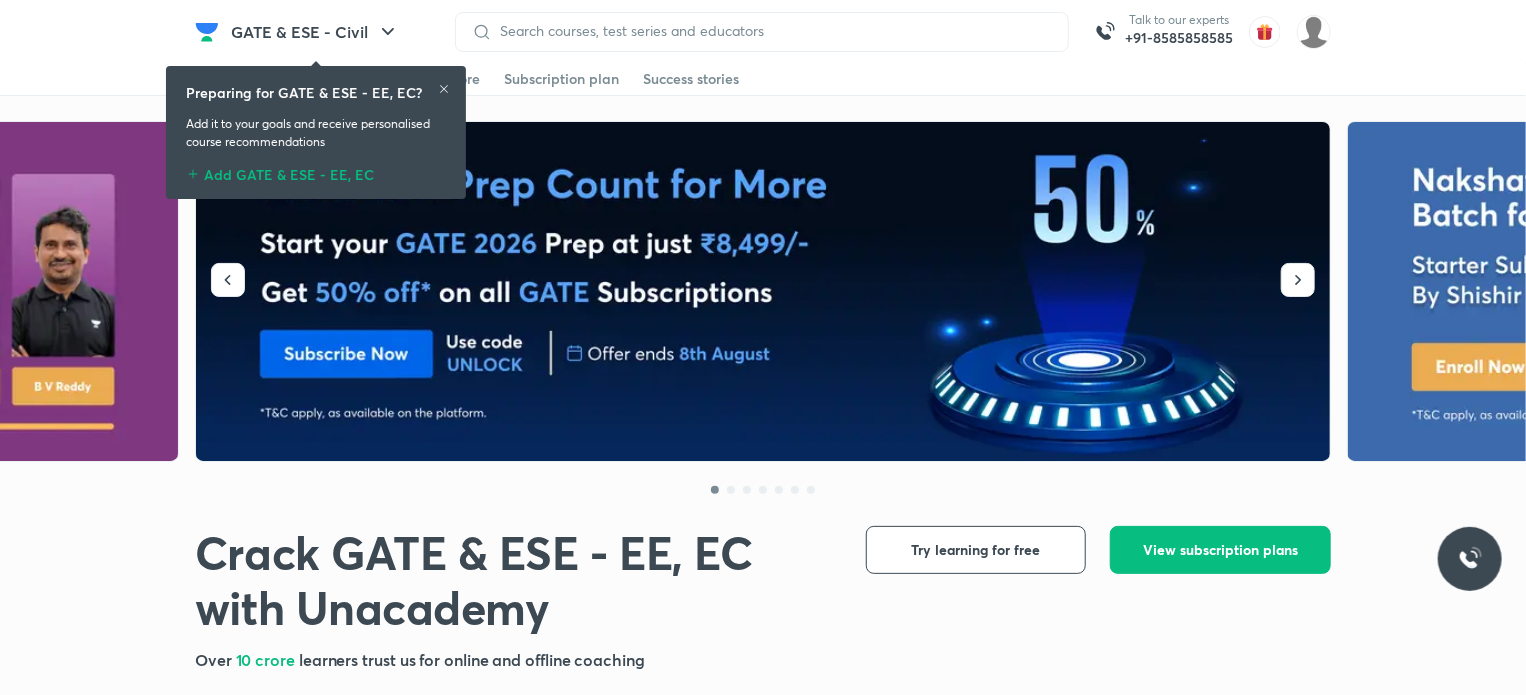 click 